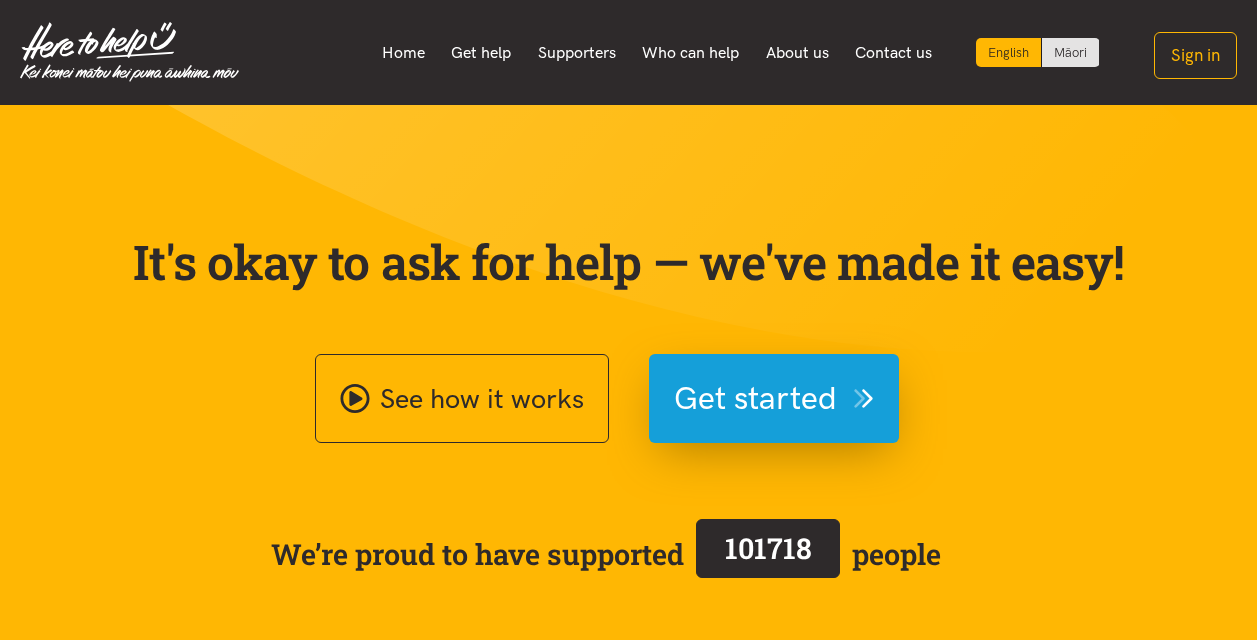 scroll, scrollTop: 0, scrollLeft: 0, axis: both 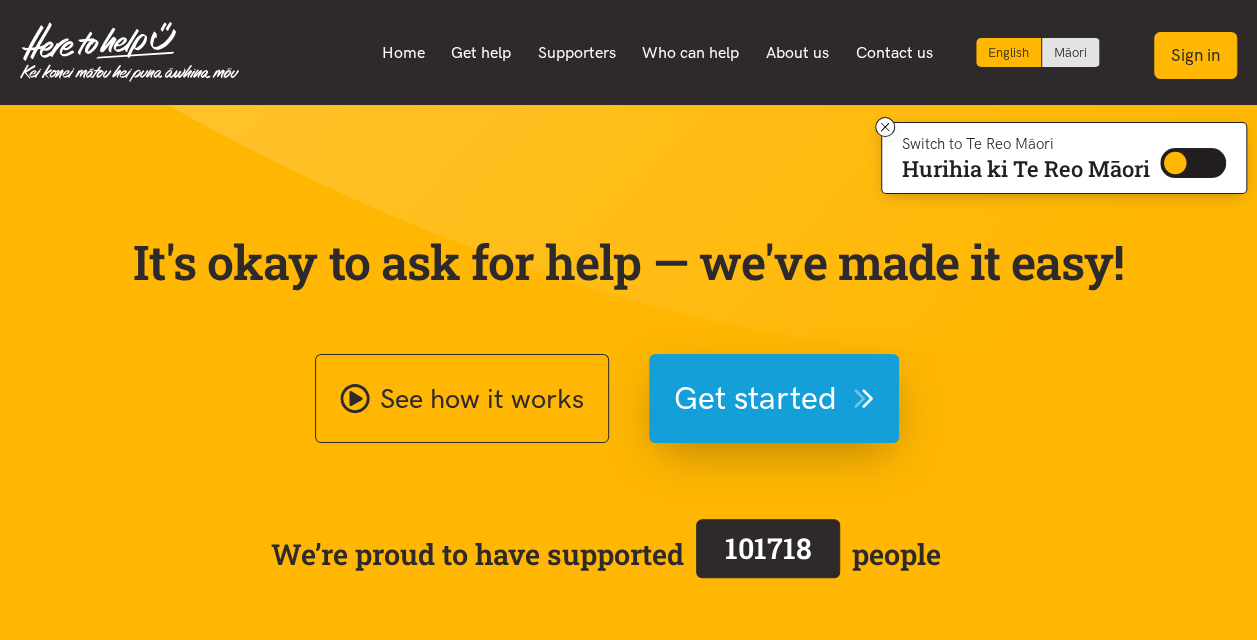 click on "Sign in" at bounding box center [1195, 55] 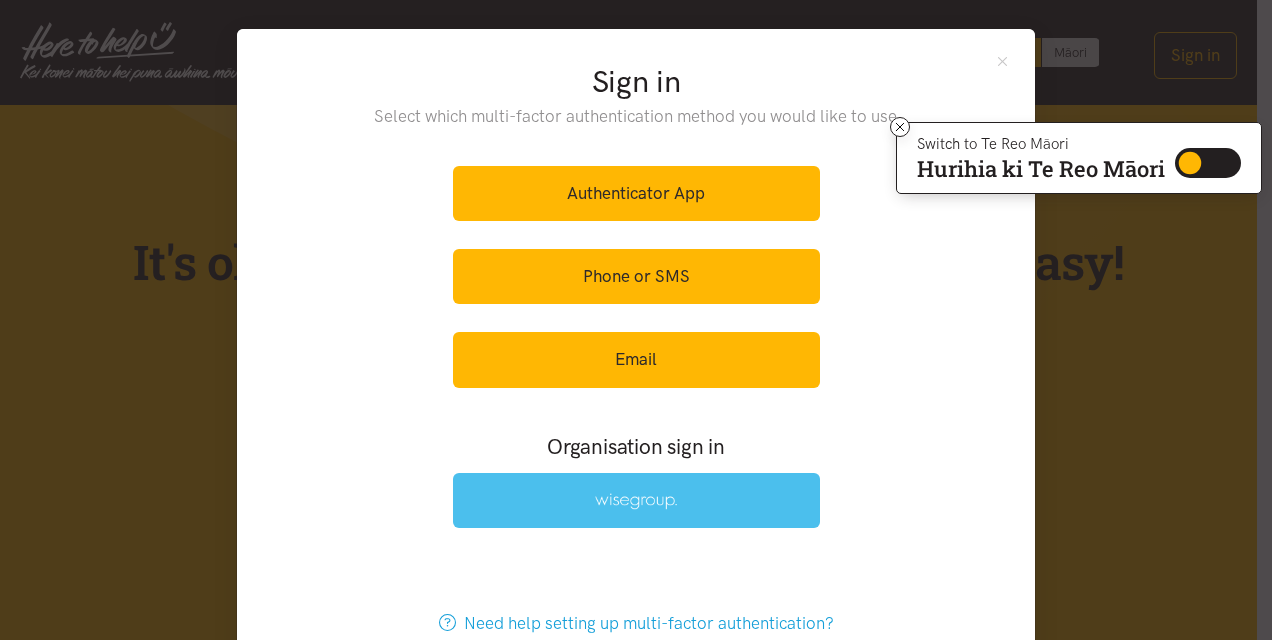 click at bounding box center [636, 501] 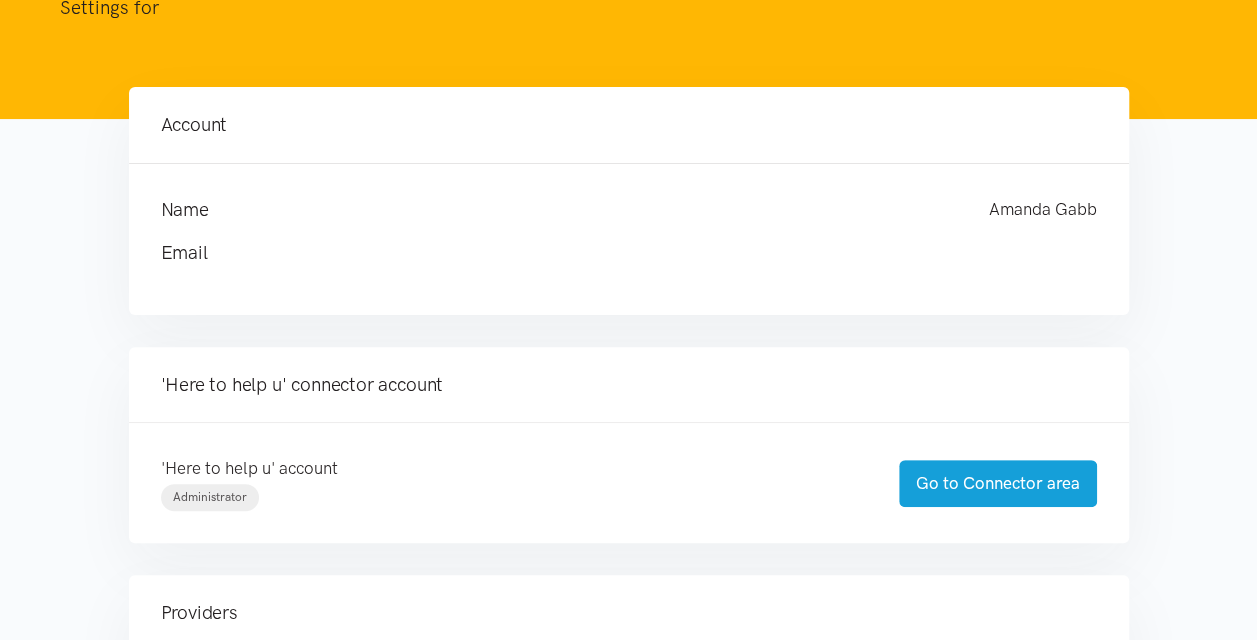 scroll, scrollTop: 148, scrollLeft: 0, axis: vertical 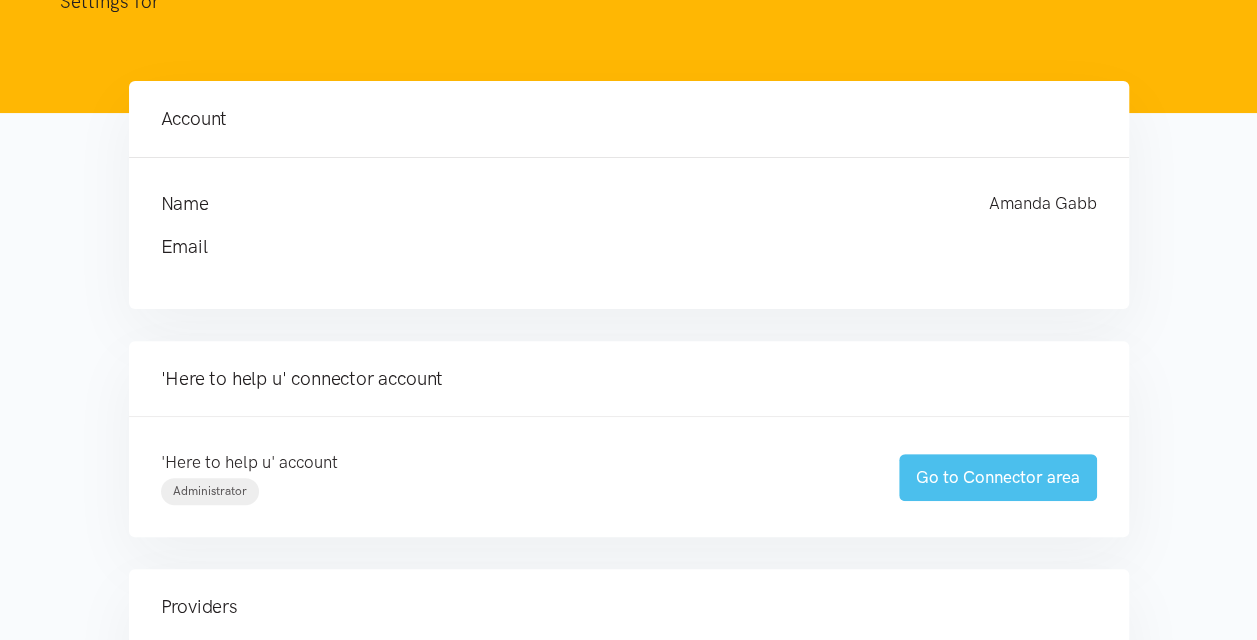 click on "Go to Connector area" at bounding box center [998, 477] 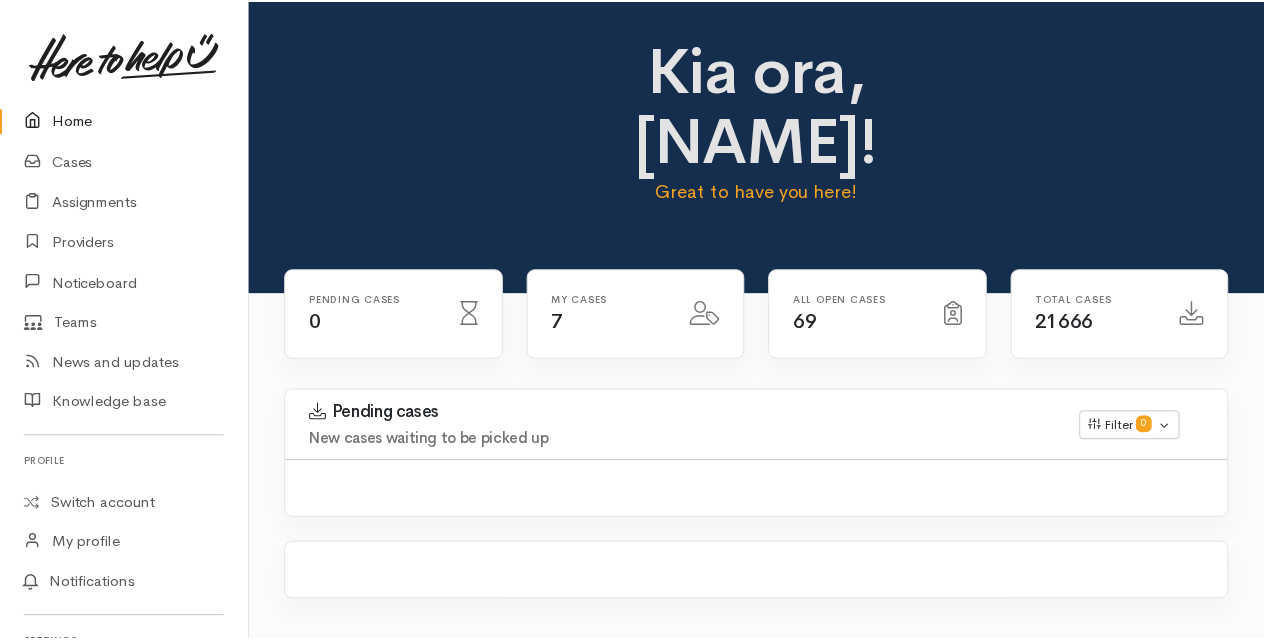 scroll, scrollTop: 0, scrollLeft: 0, axis: both 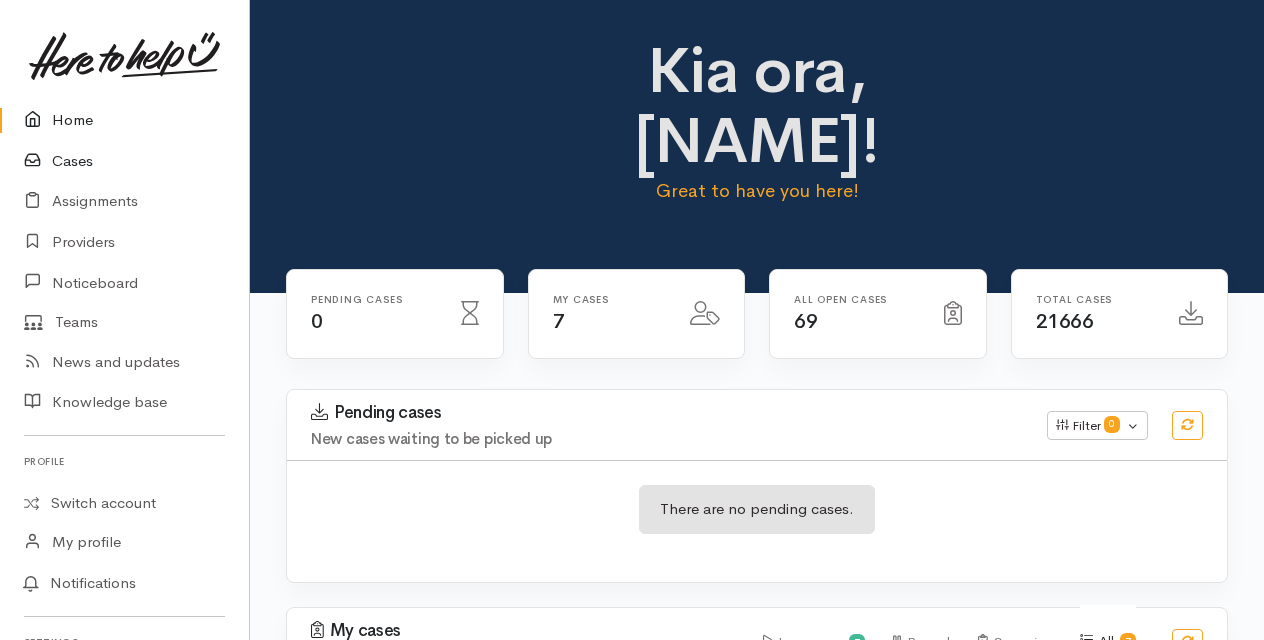 click on "Cases" at bounding box center [124, 161] 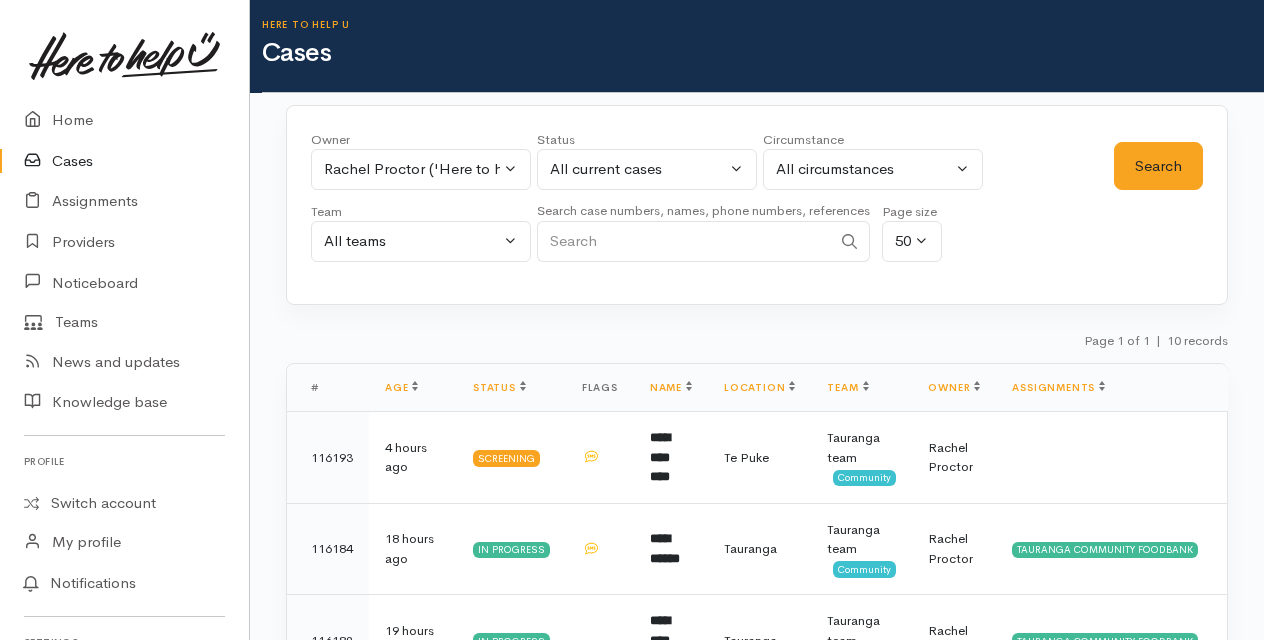 scroll, scrollTop: 0, scrollLeft: 0, axis: both 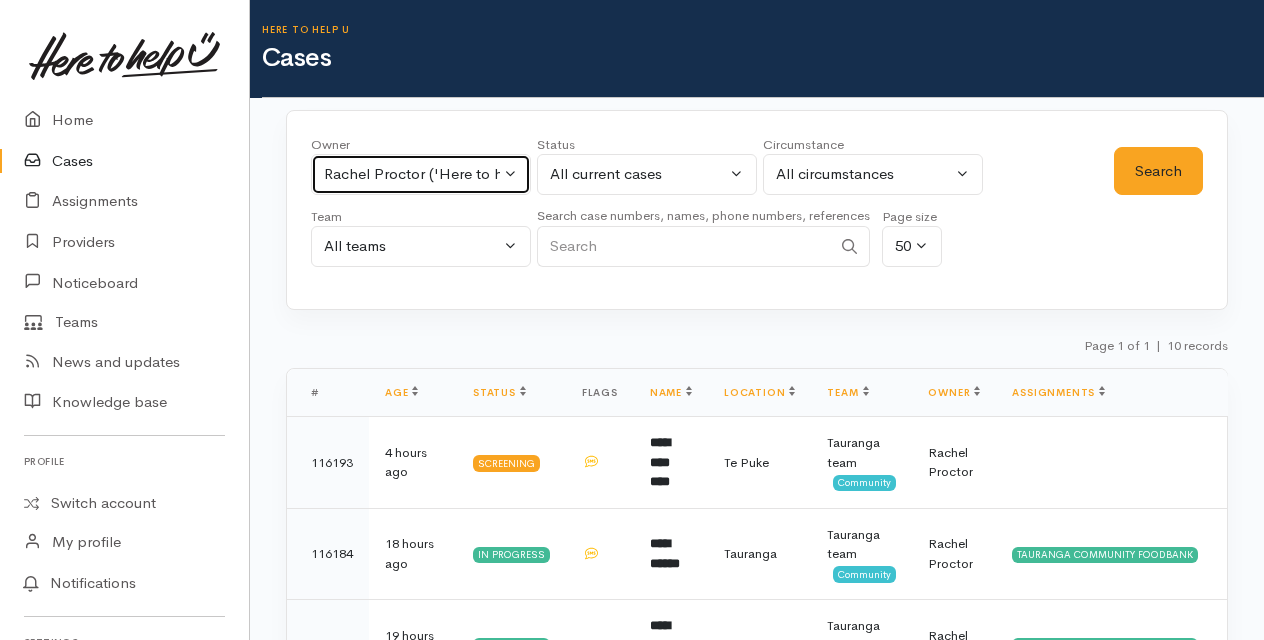 click on "Rachel Proctor ('Here to help u')" at bounding box center [421, 174] 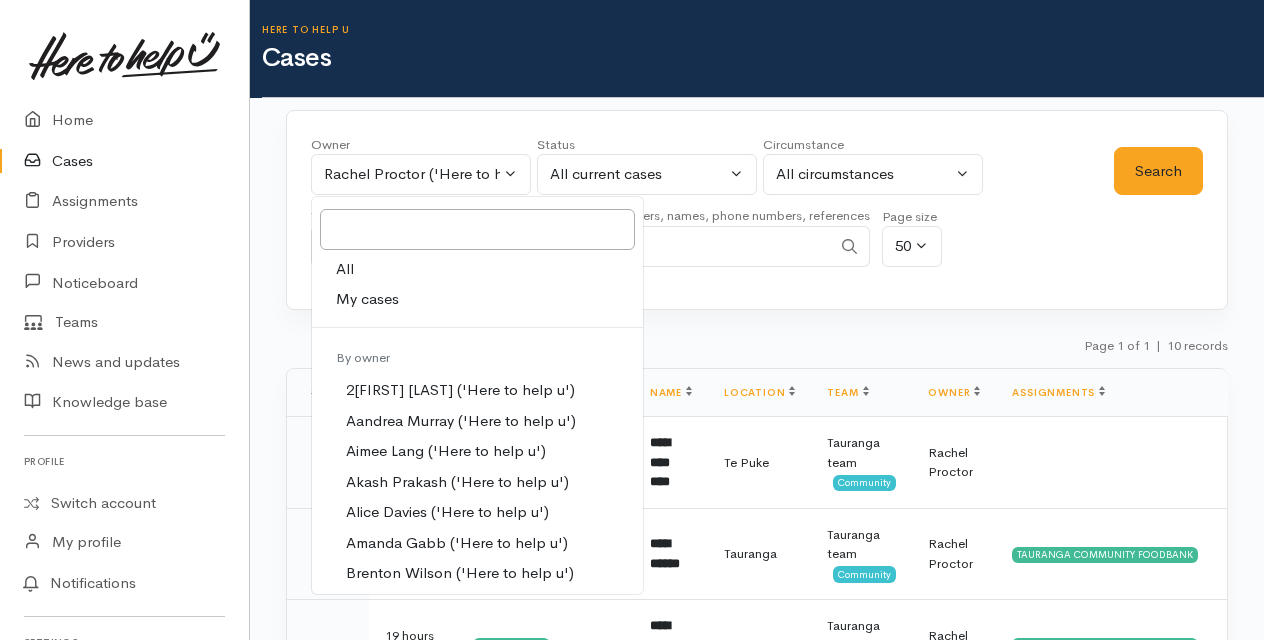 click on "My cases" at bounding box center [367, 299] 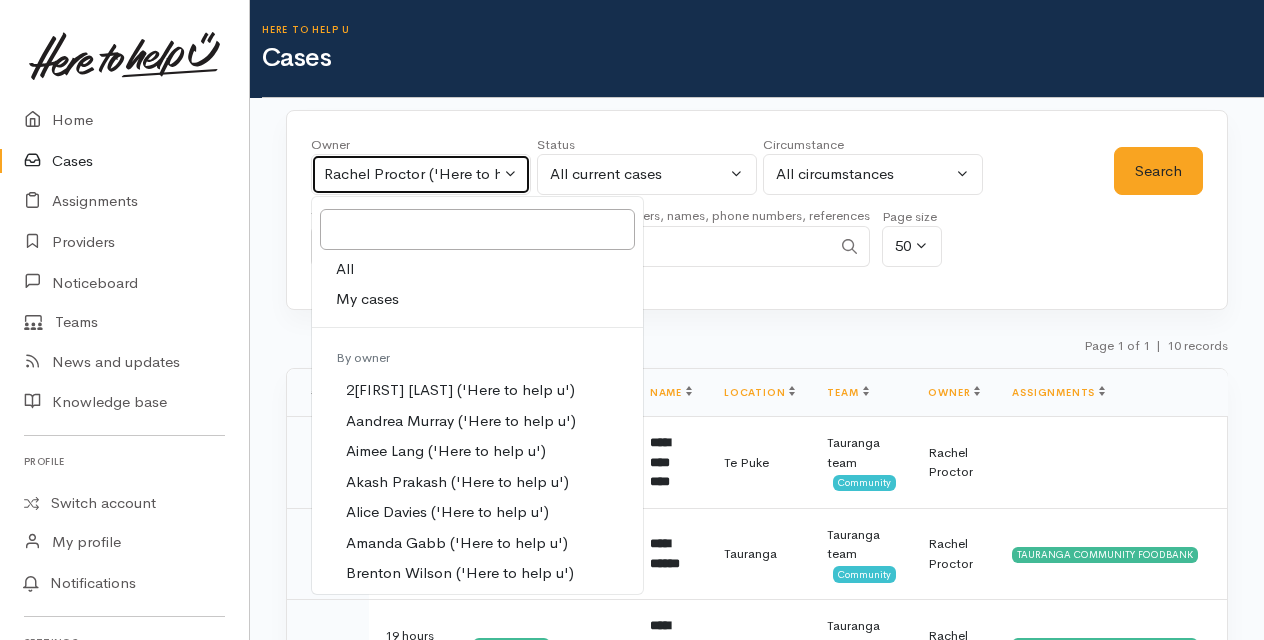 select on "205" 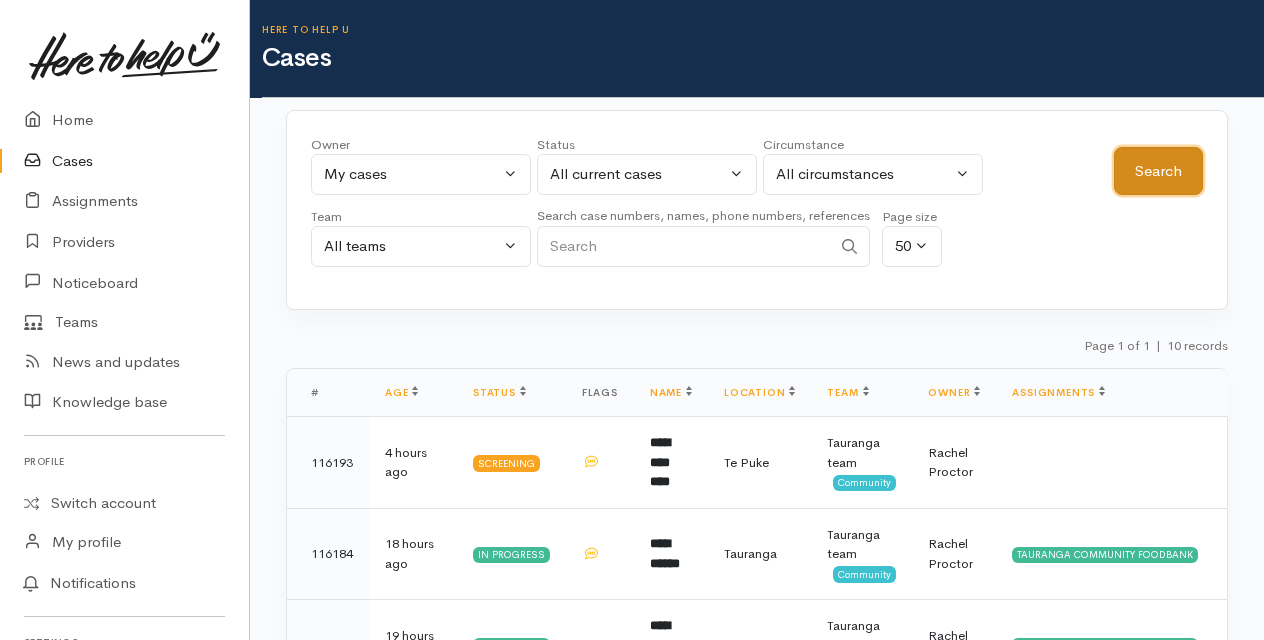 click on "Search" at bounding box center [1158, 171] 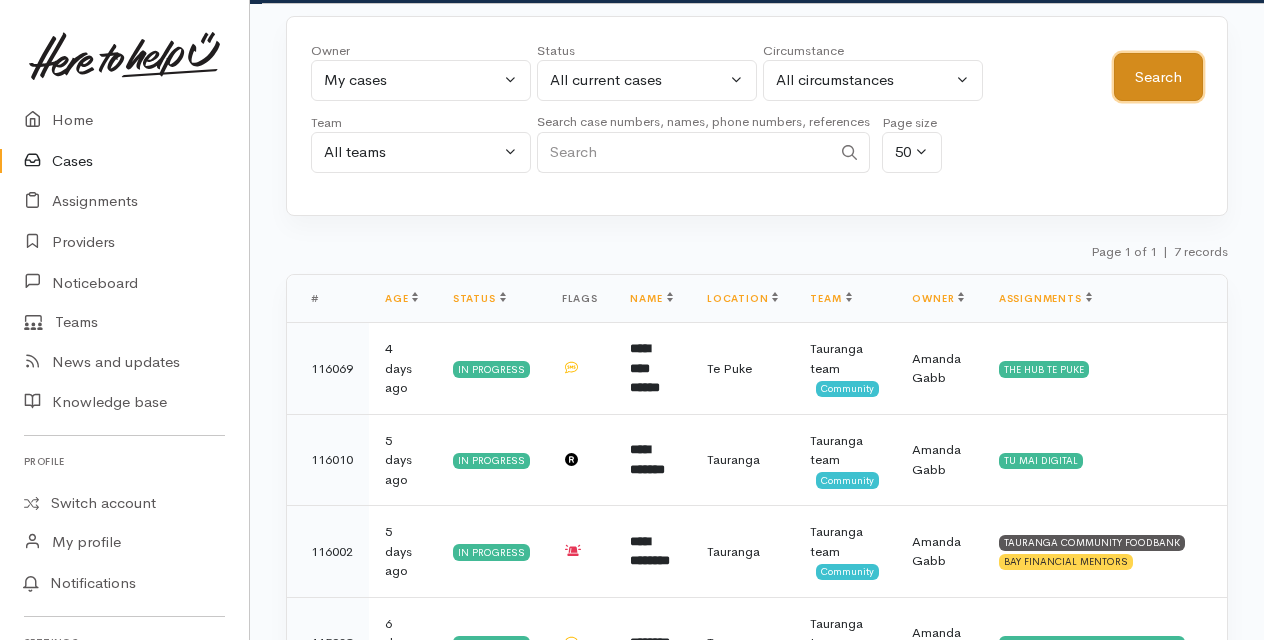scroll, scrollTop: 132, scrollLeft: 0, axis: vertical 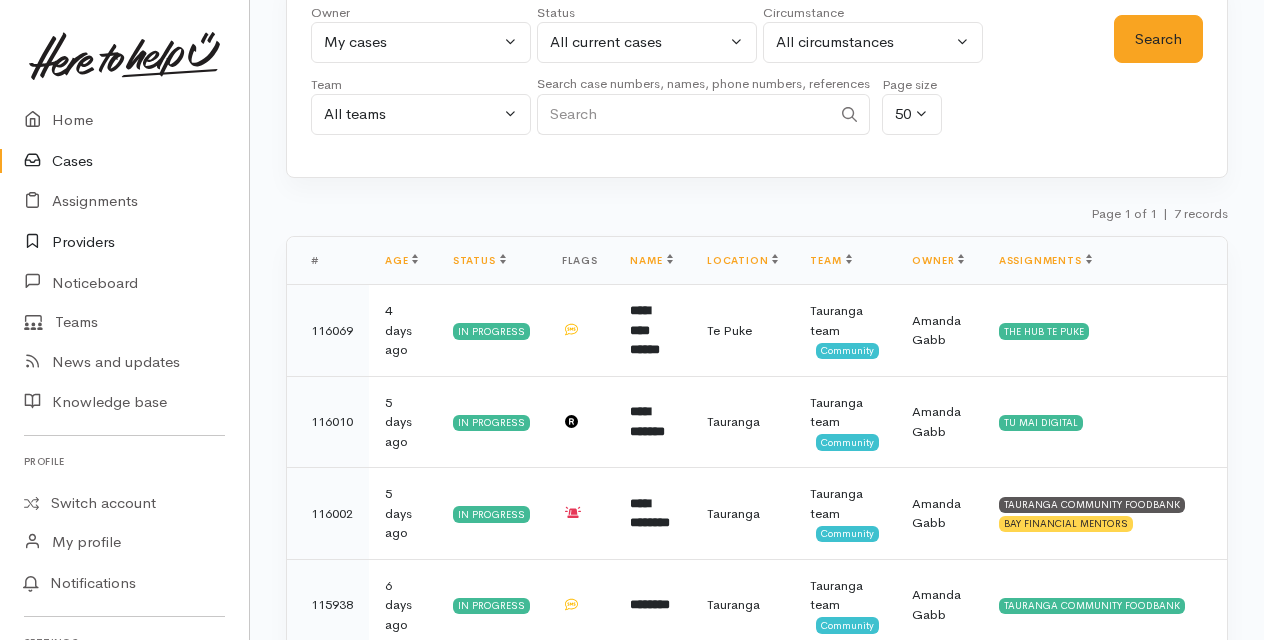 click on "Providers" at bounding box center (124, 242) 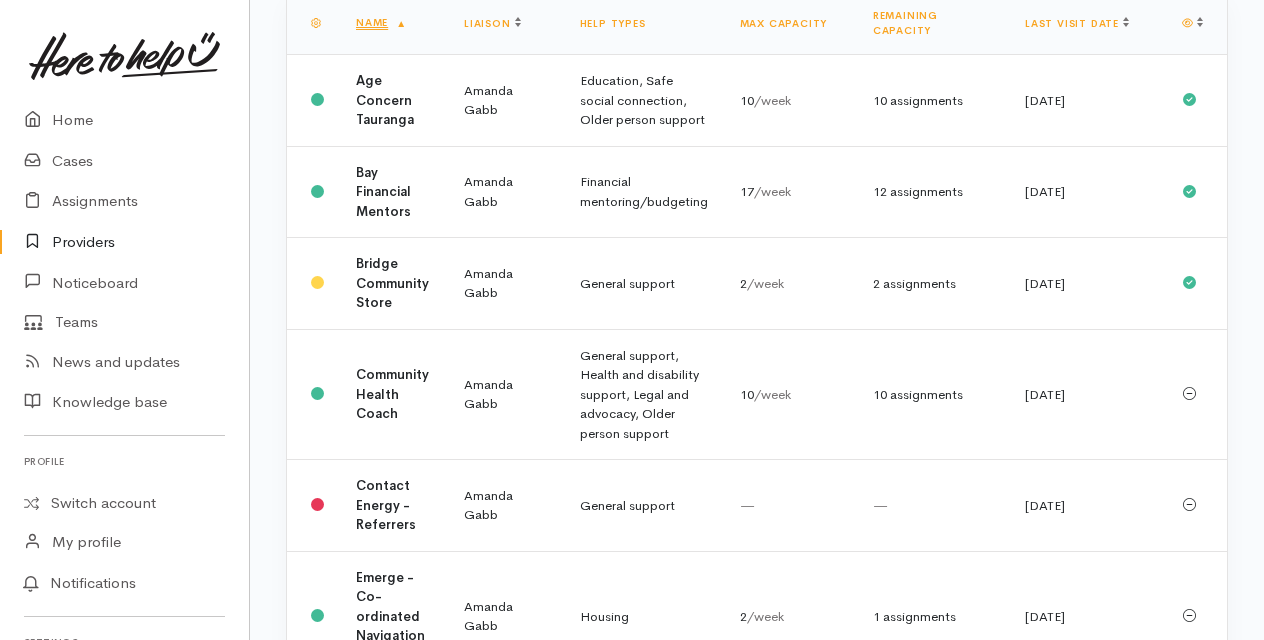 scroll, scrollTop: 378, scrollLeft: 0, axis: vertical 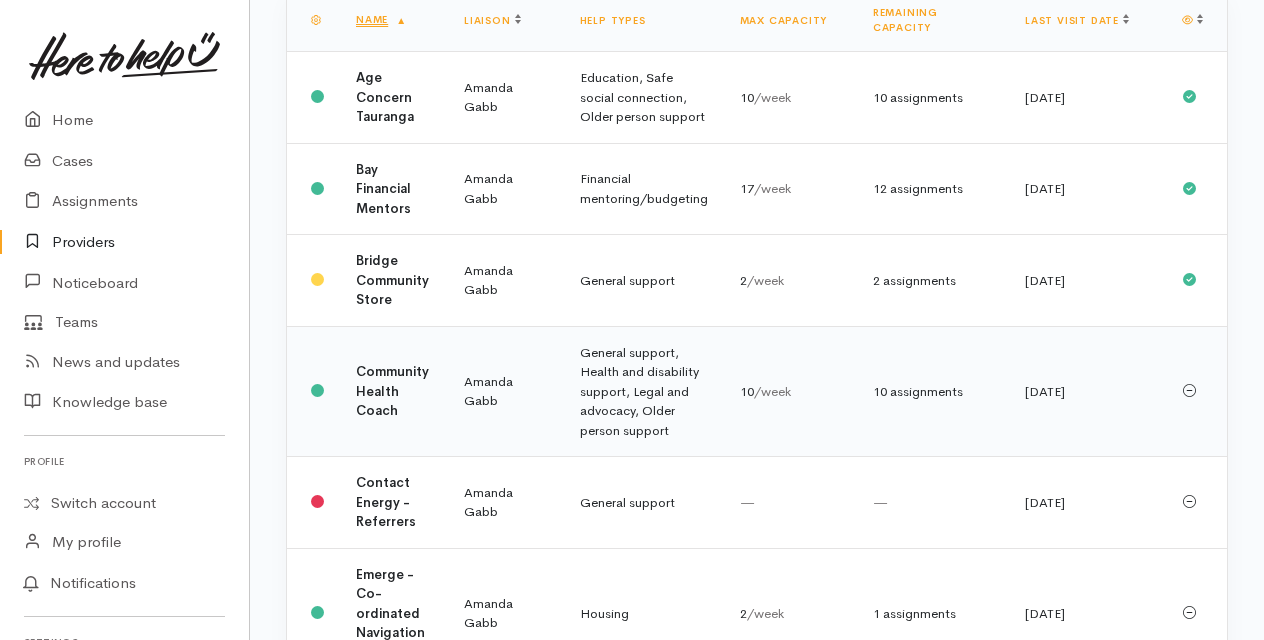 click on "Community Health Coach" at bounding box center [392, 391] 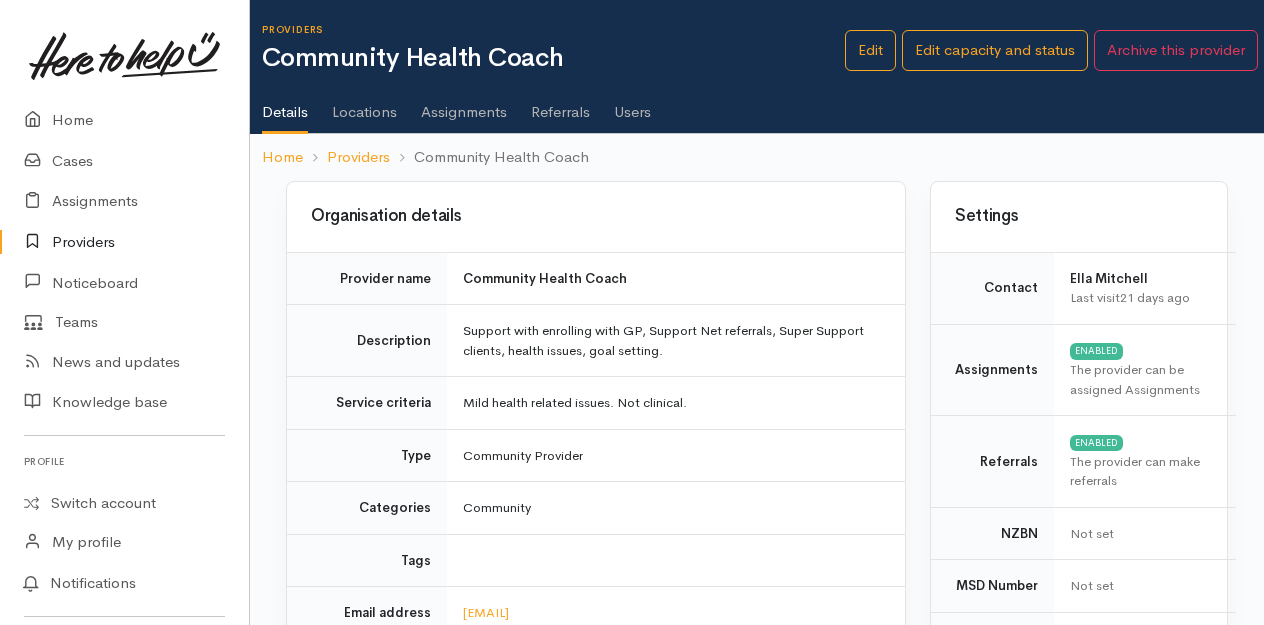 scroll, scrollTop: 0, scrollLeft: 0, axis: both 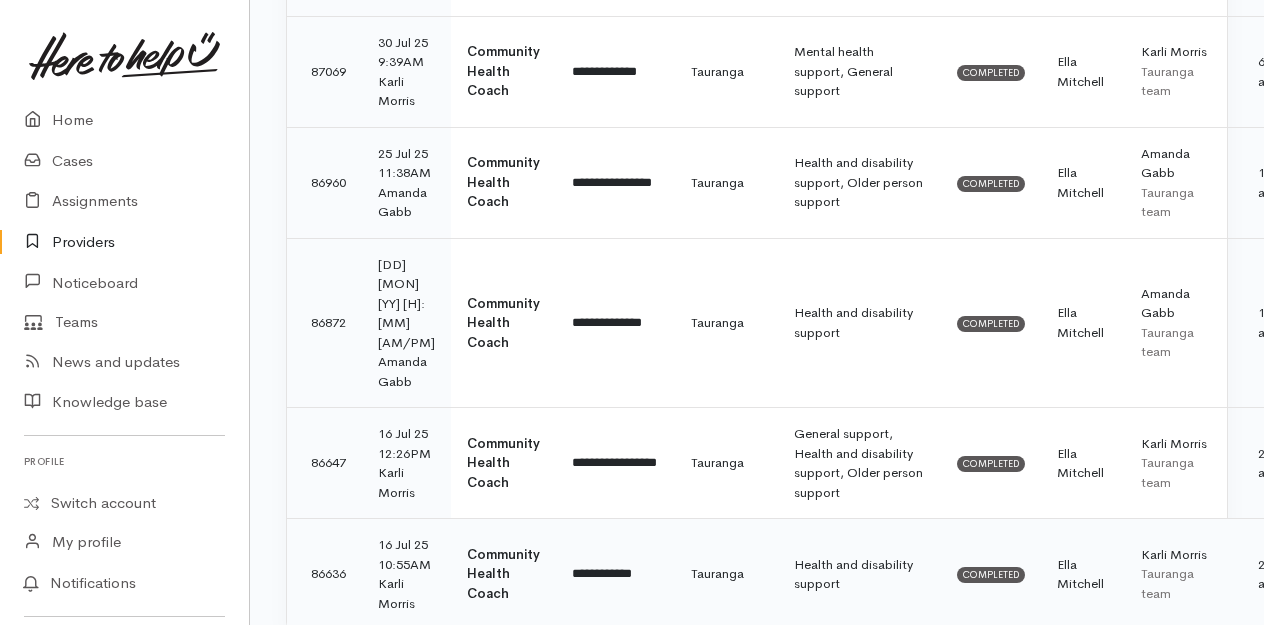 click on "**********" at bounding box center [615, 574] 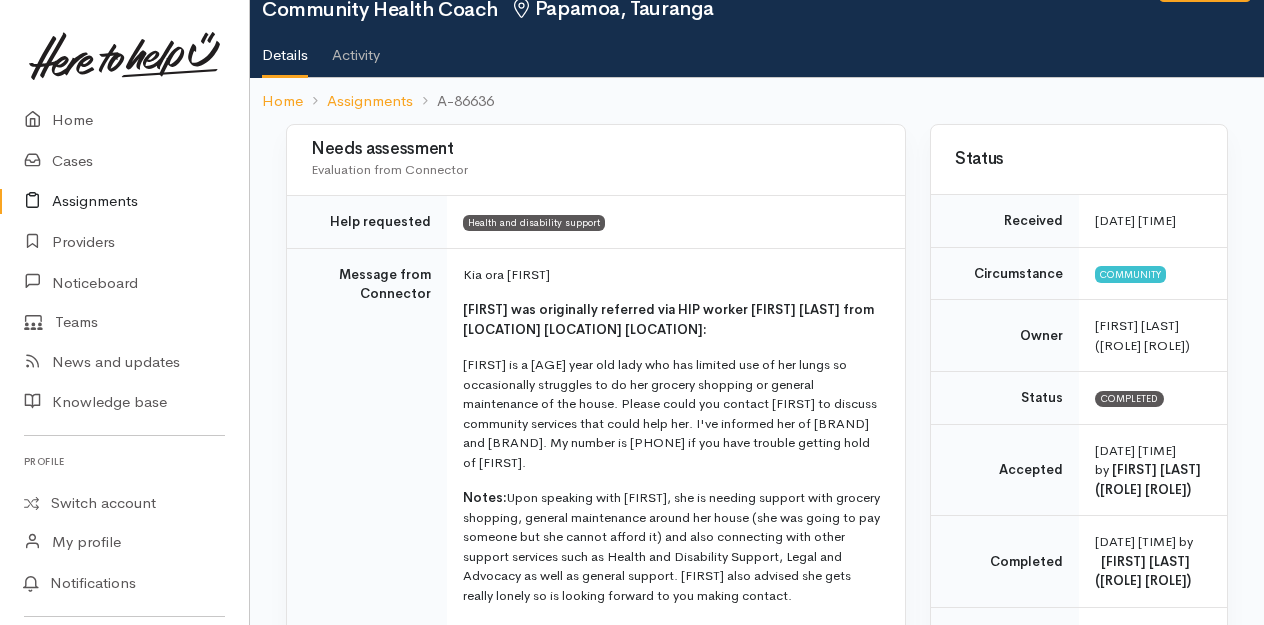scroll, scrollTop: 82, scrollLeft: 0, axis: vertical 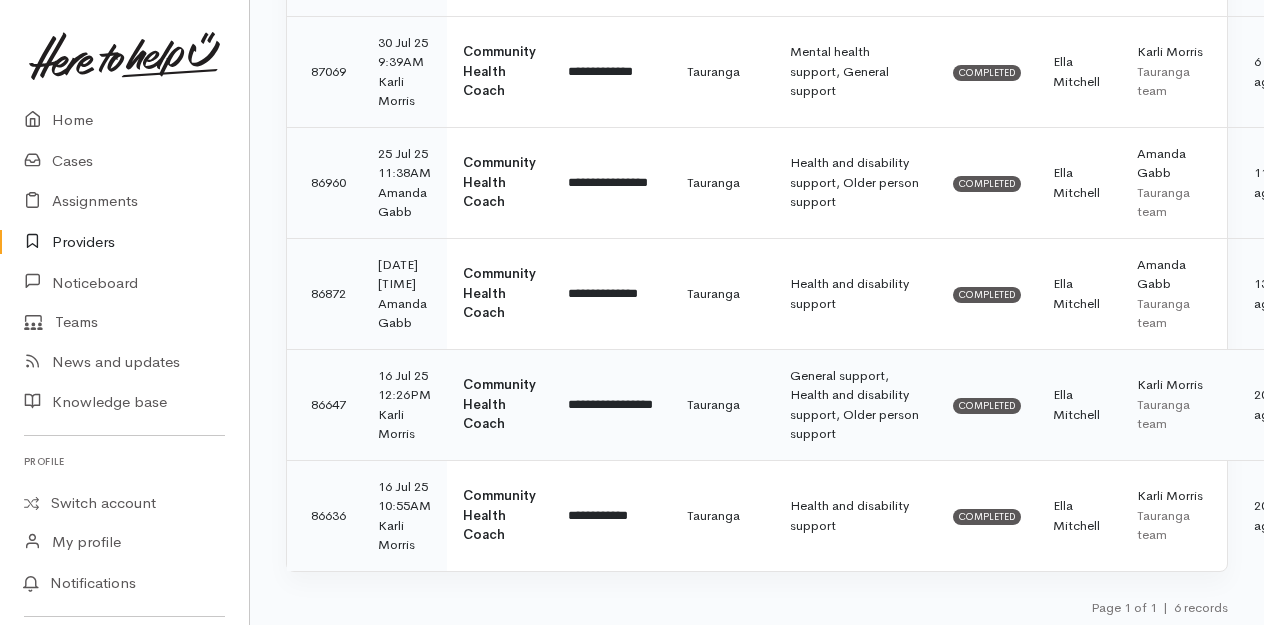 click on "**********" at bounding box center (611, 404) 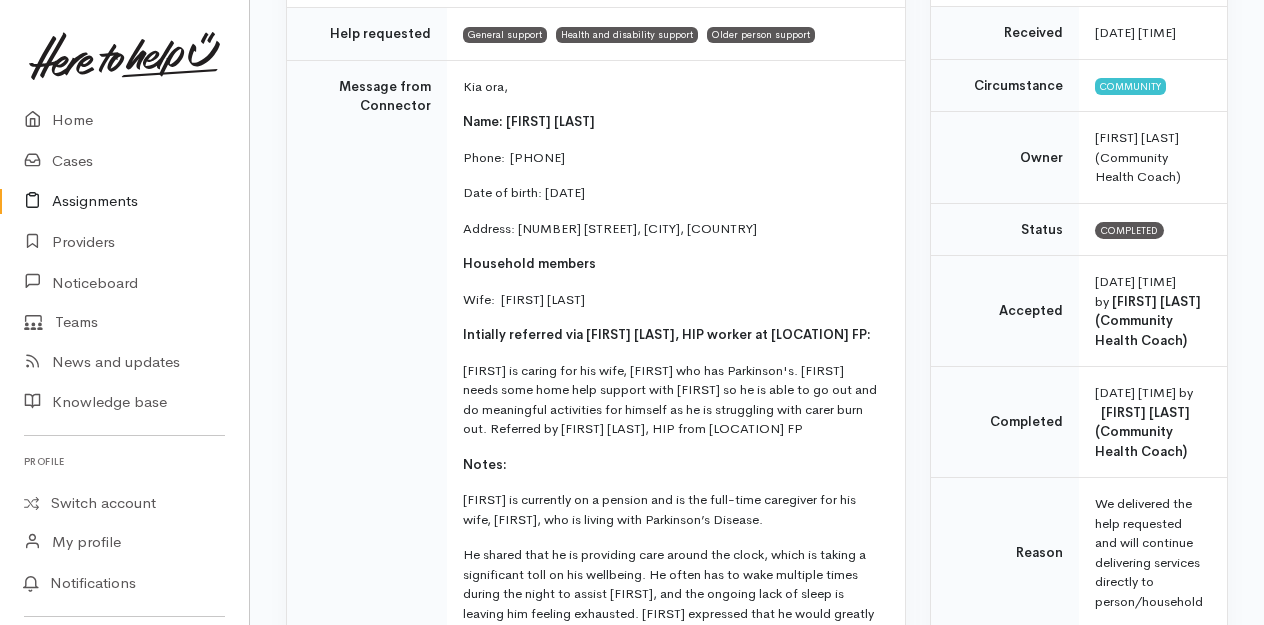 scroll, scrollTop: 270, scrollLeft: 0, axis: vertical 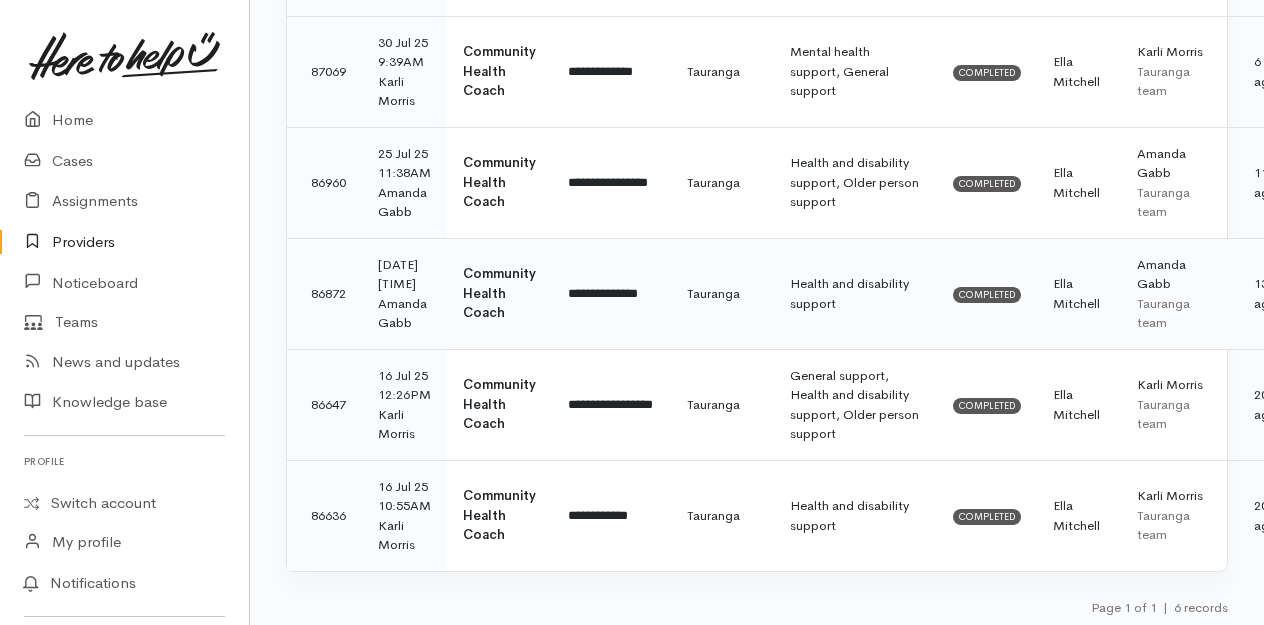 click on "Community Health Coach" at bounding box center [499, 293] 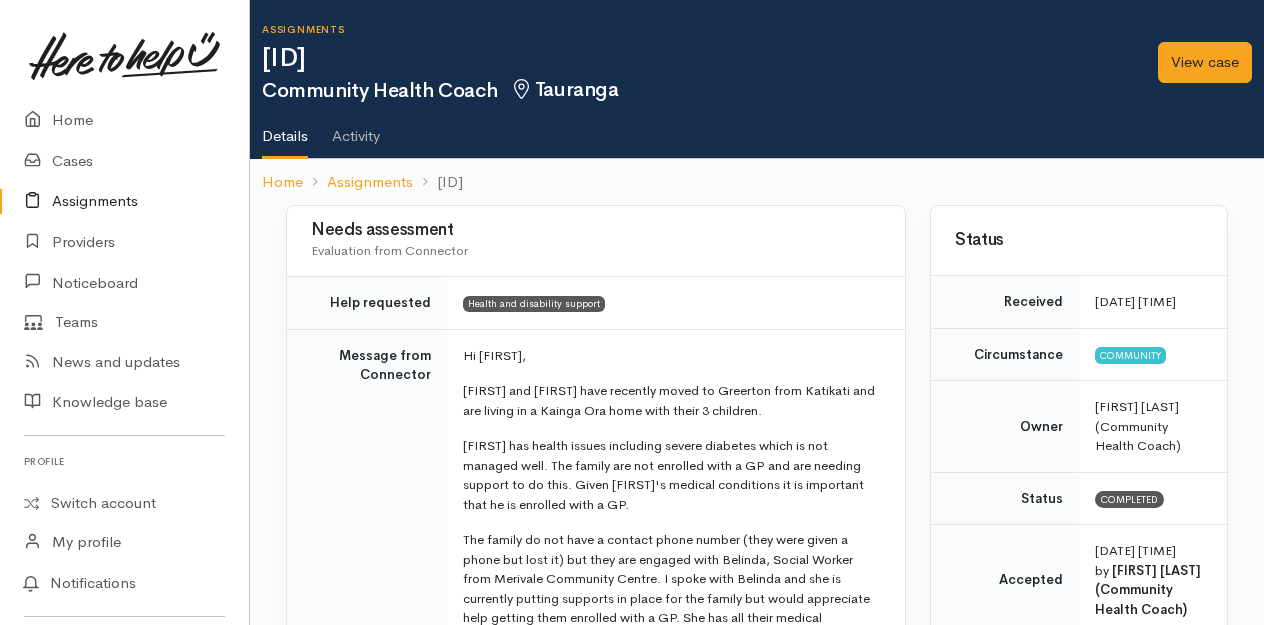 scroll, scrollTop: 0, scrollLeft: 0, axis: both 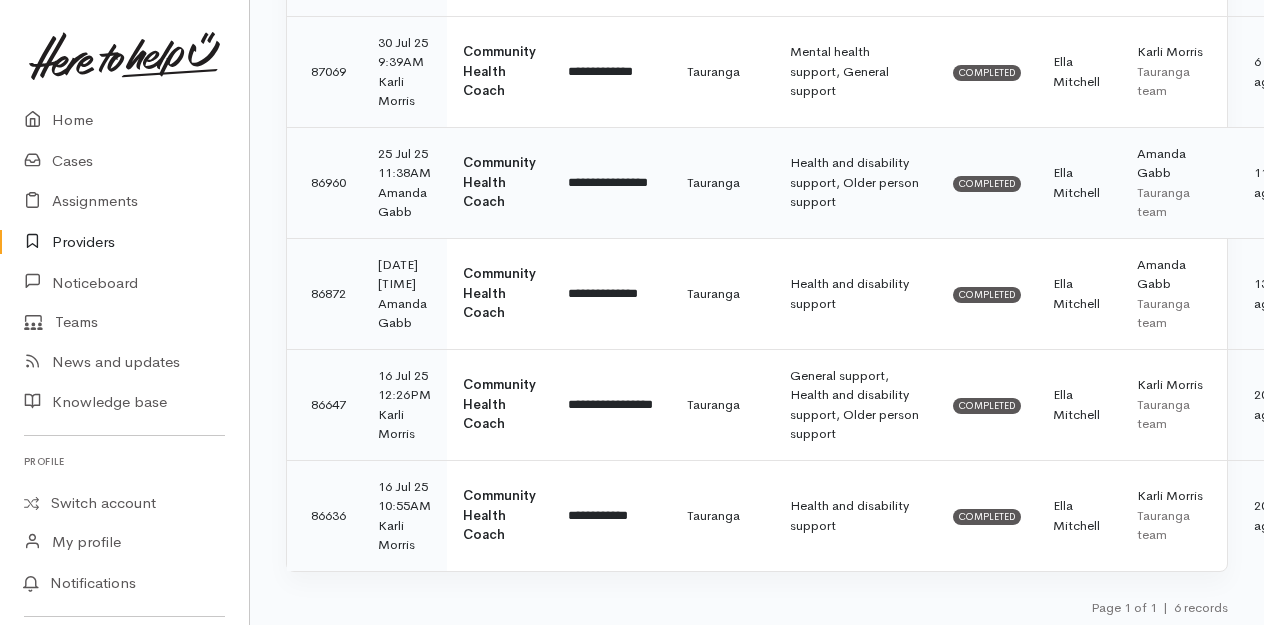 click on "**********" at bounding box center (611, 182) 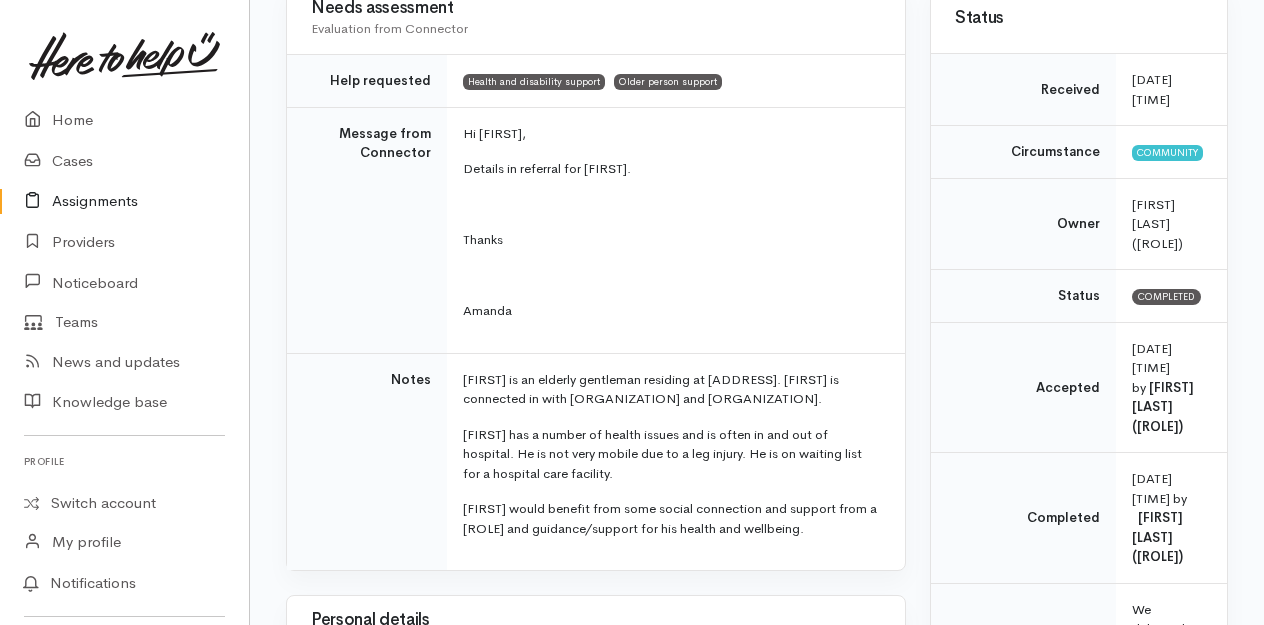 scroll, scrollTop: 230, scrollLeft: 0, axis: vertical 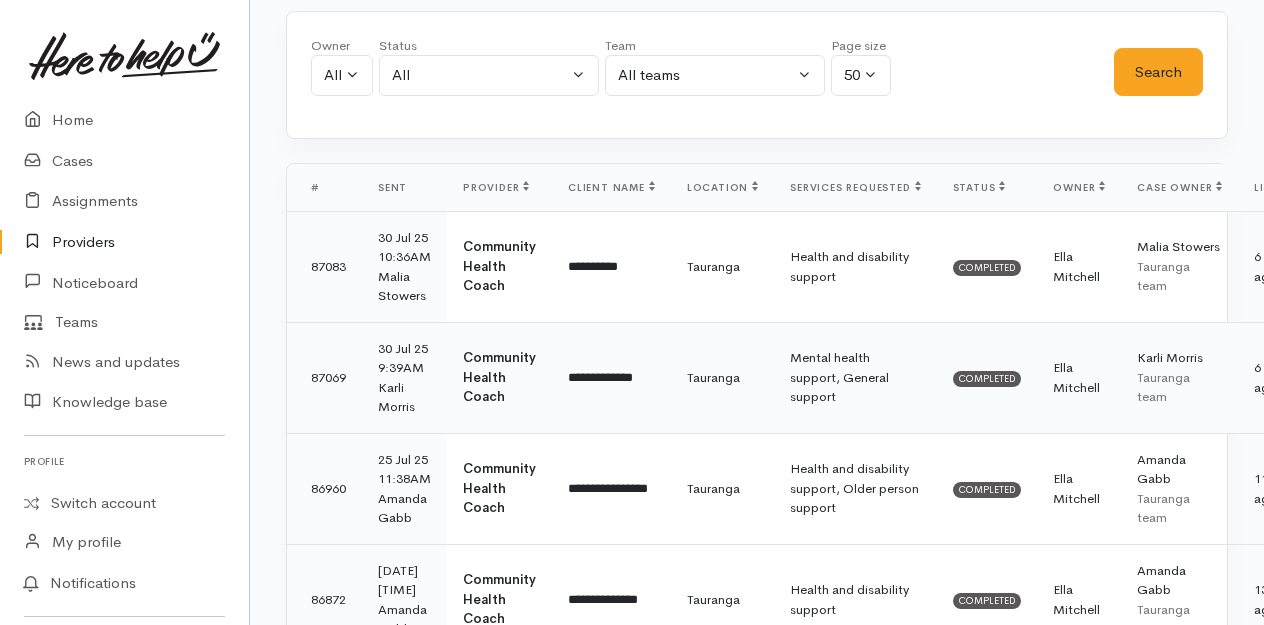 click on "Community Health Coach" at bounding box center (499, 377) 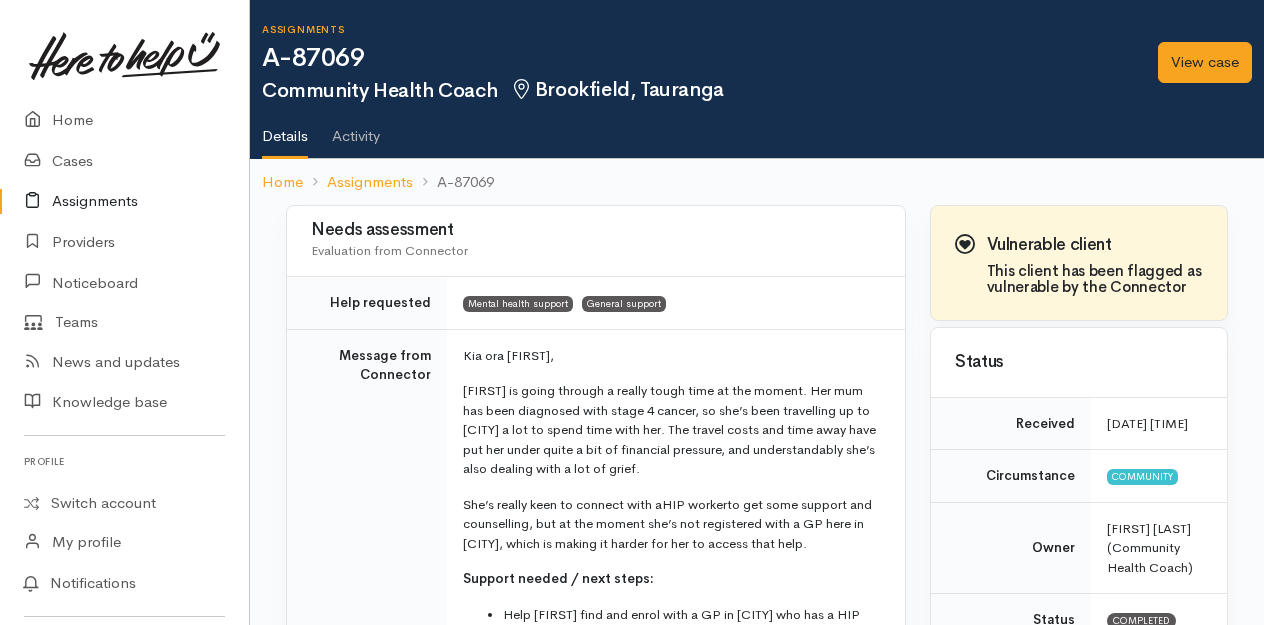 scroll, scrollTop: 0, scrollLeft: 0, axis: both 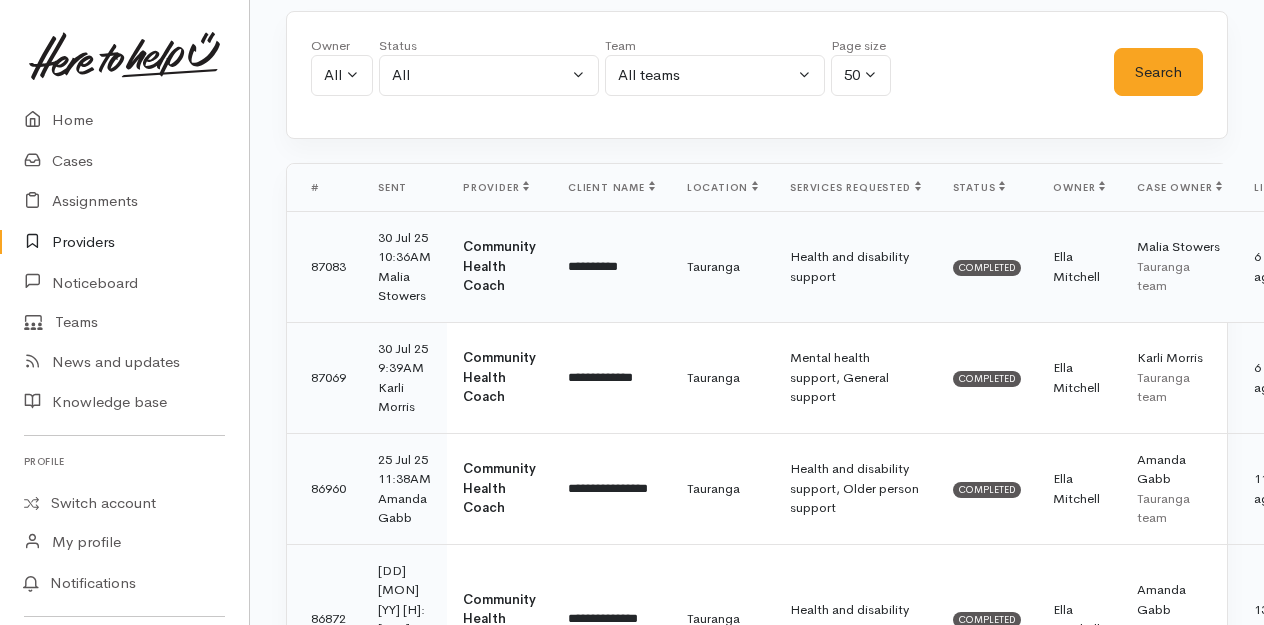 click on "**********" at bounding box center (611, 266) 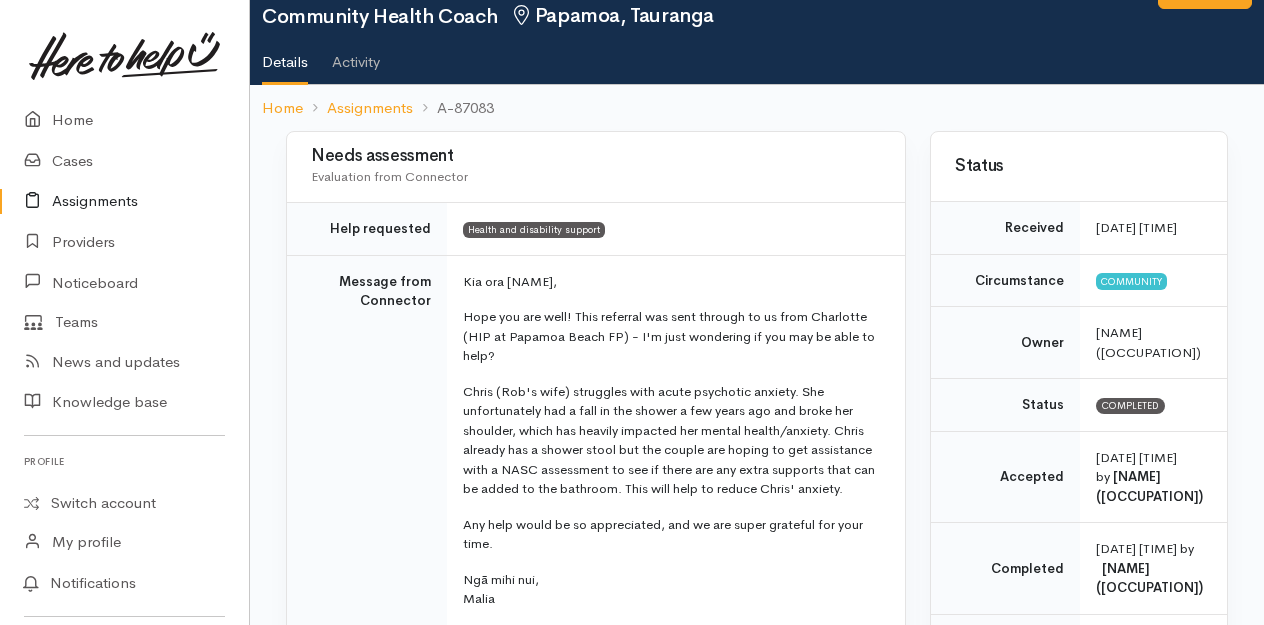 scroll, scrollTop: 134, scrollLeft: 0, axis: vertical 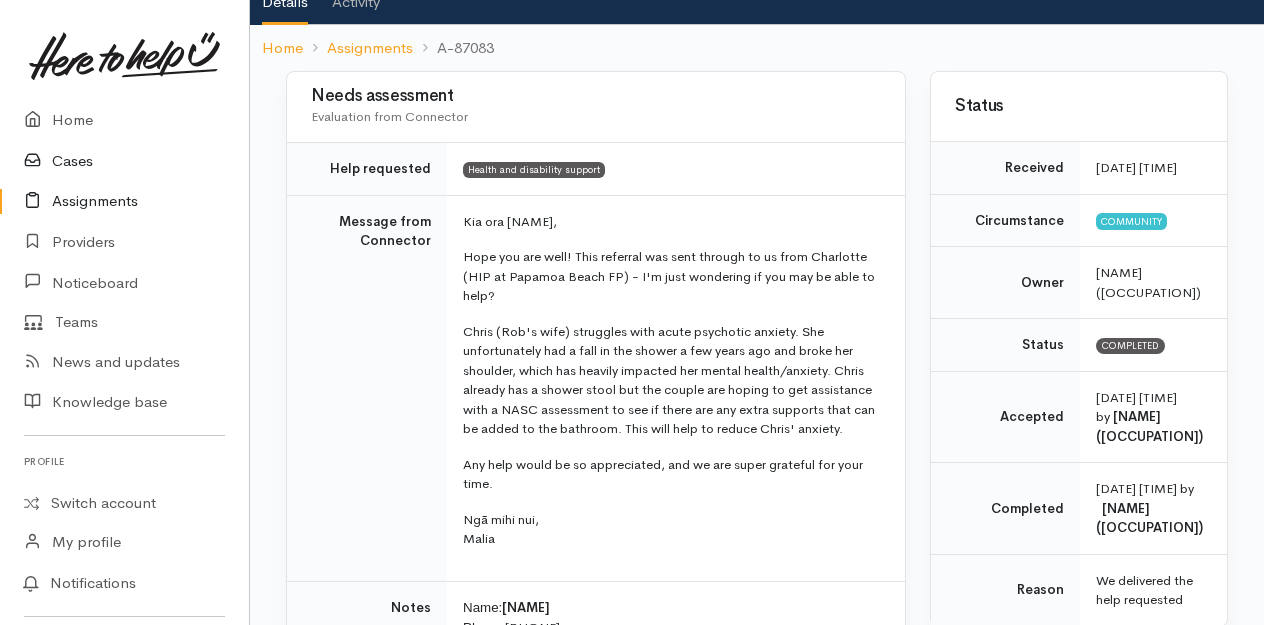 click on "Cases" at bounding box center [124, 161] 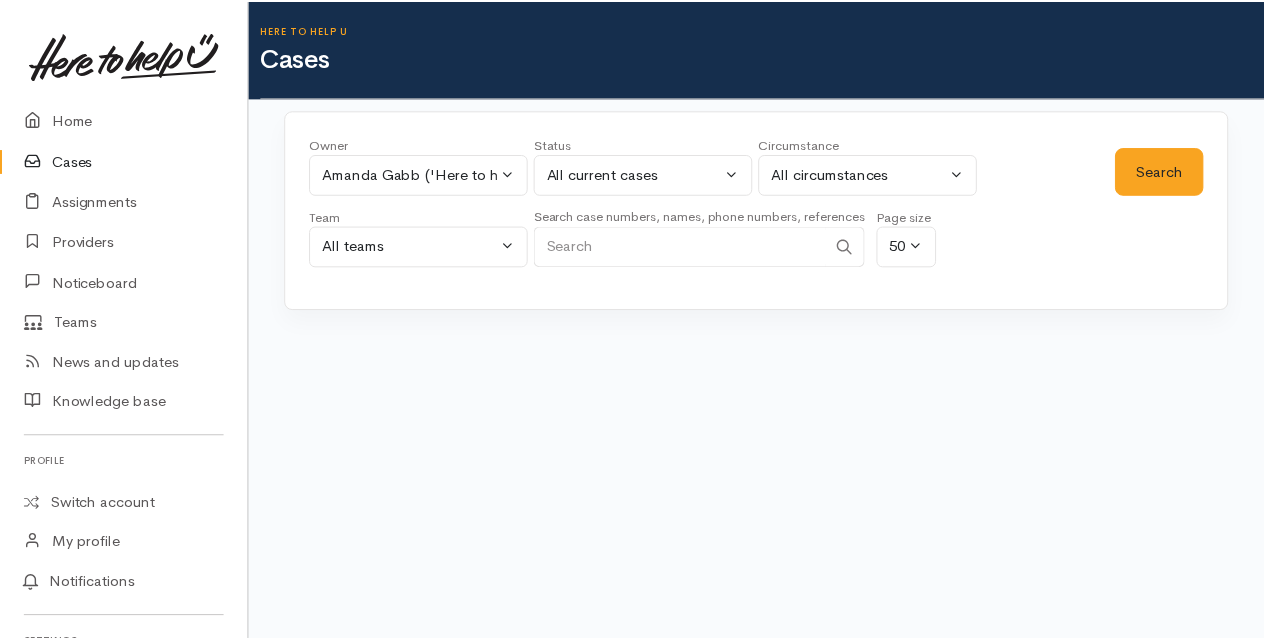 scroll, scrollTop: 0, scrollLeft: 0, axis: both 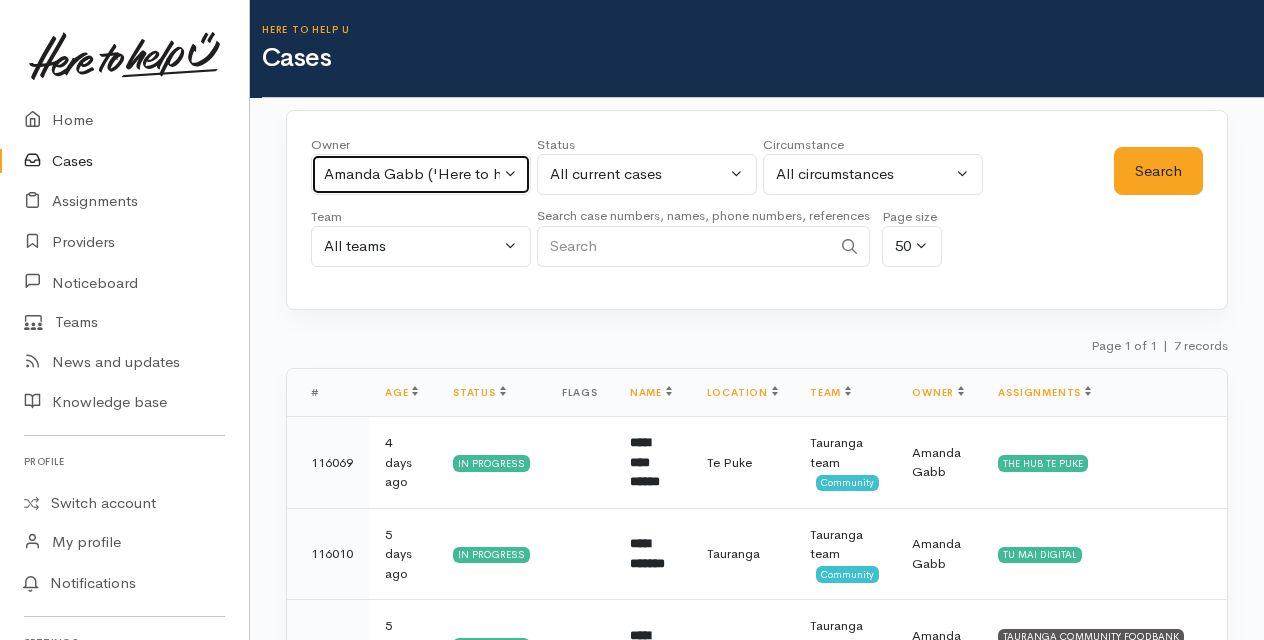 click on "Amanda Gabb ('Here to help u')" at bounding box center [421, 174] 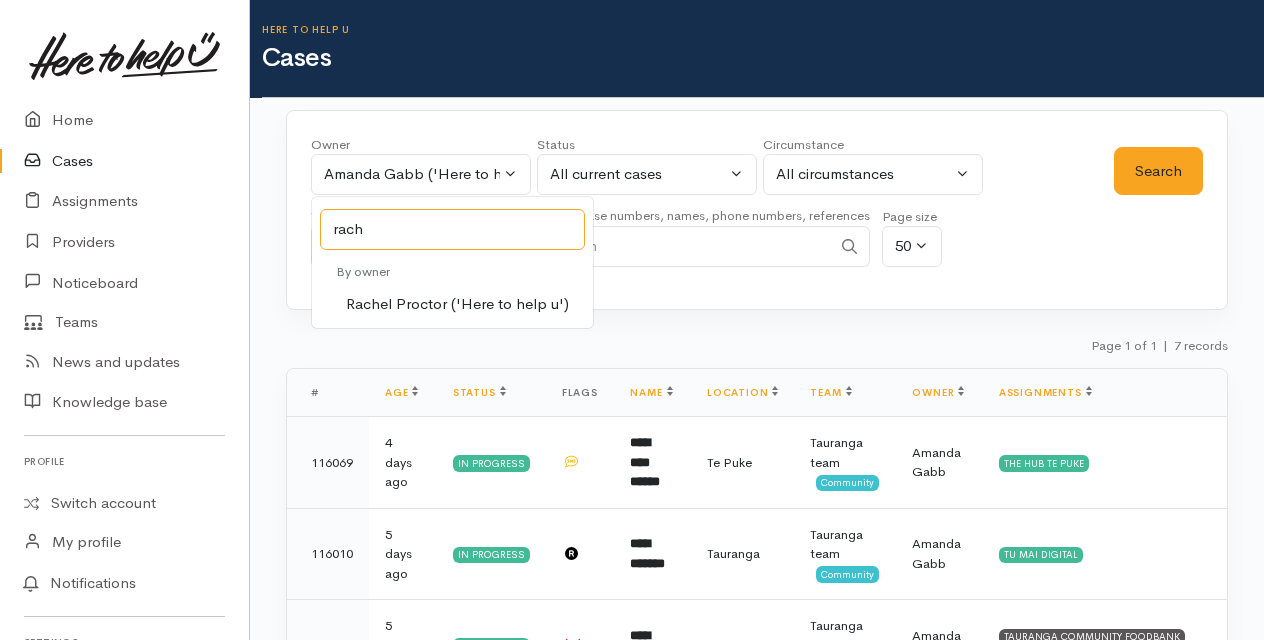type on "rach" 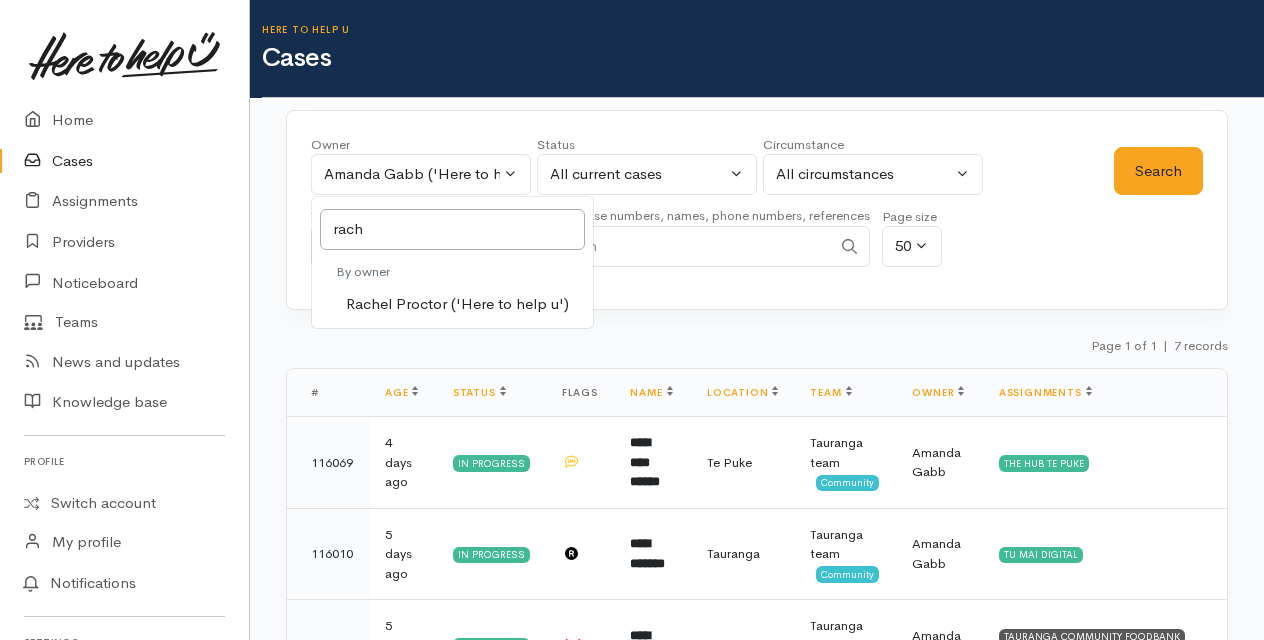 click on "Rachel Proctor ('Here to help u')" at bounding box center (457, 304) 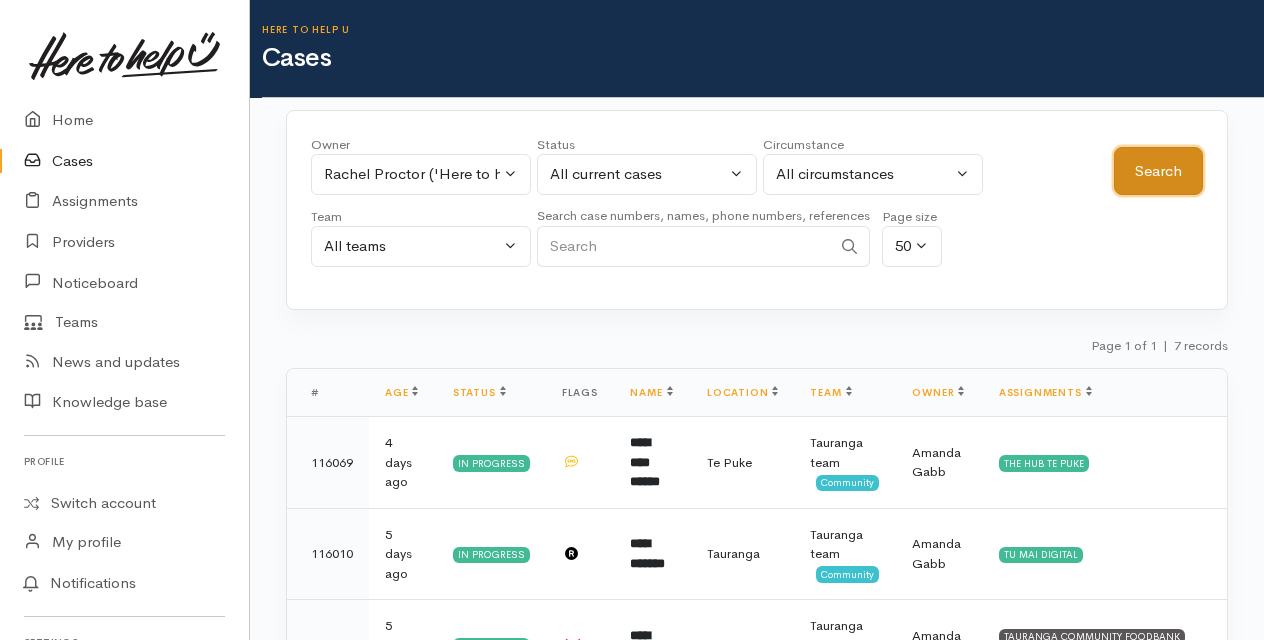 click on "Search" at bounding box center (1158, 171) 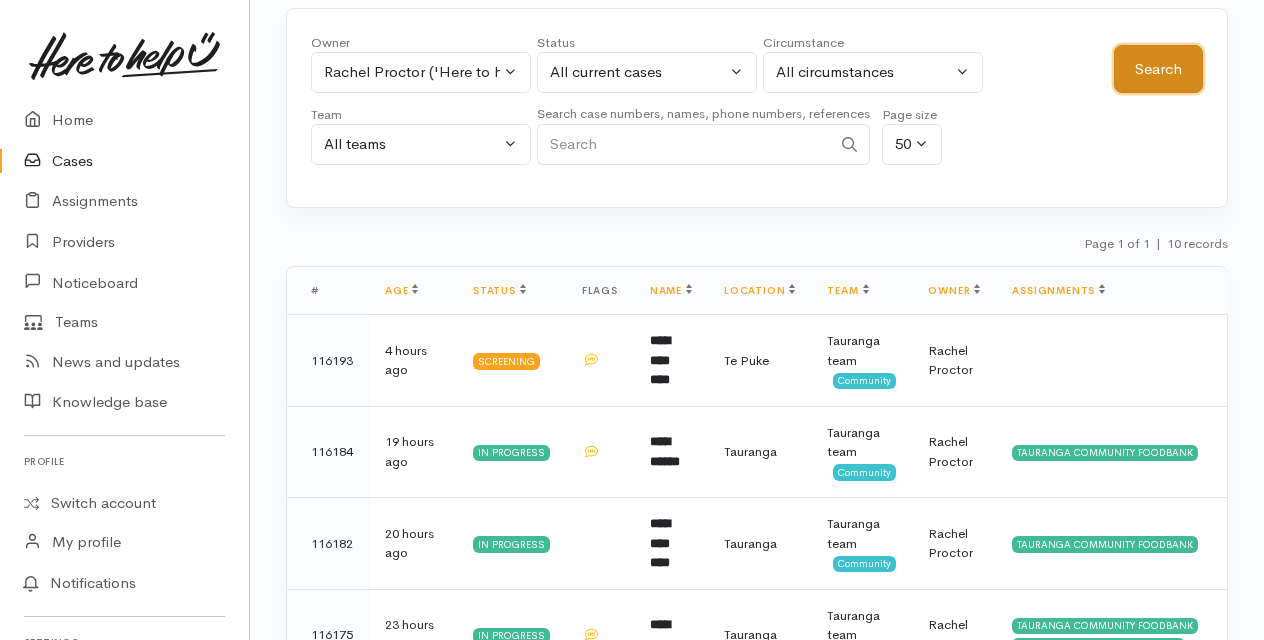 scroll, scrollTop: 0, scrollLeft: 0, axis: both 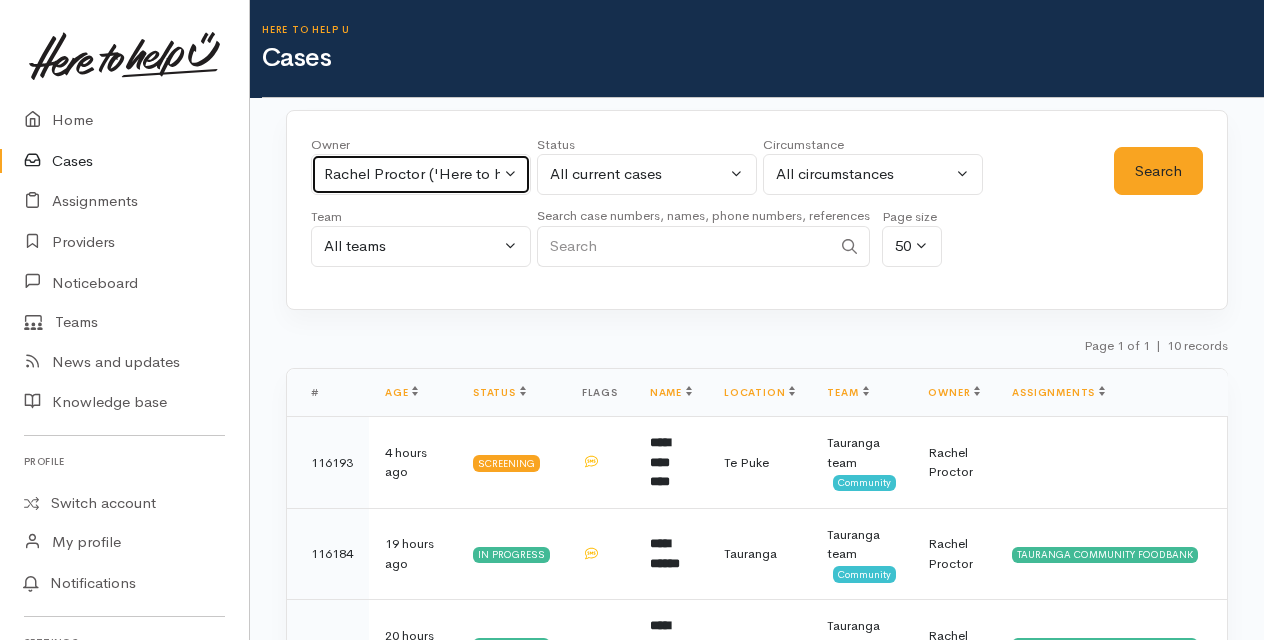 click on "Rachel Proctor ('Here to help u')" at bounding box center (421, 174) 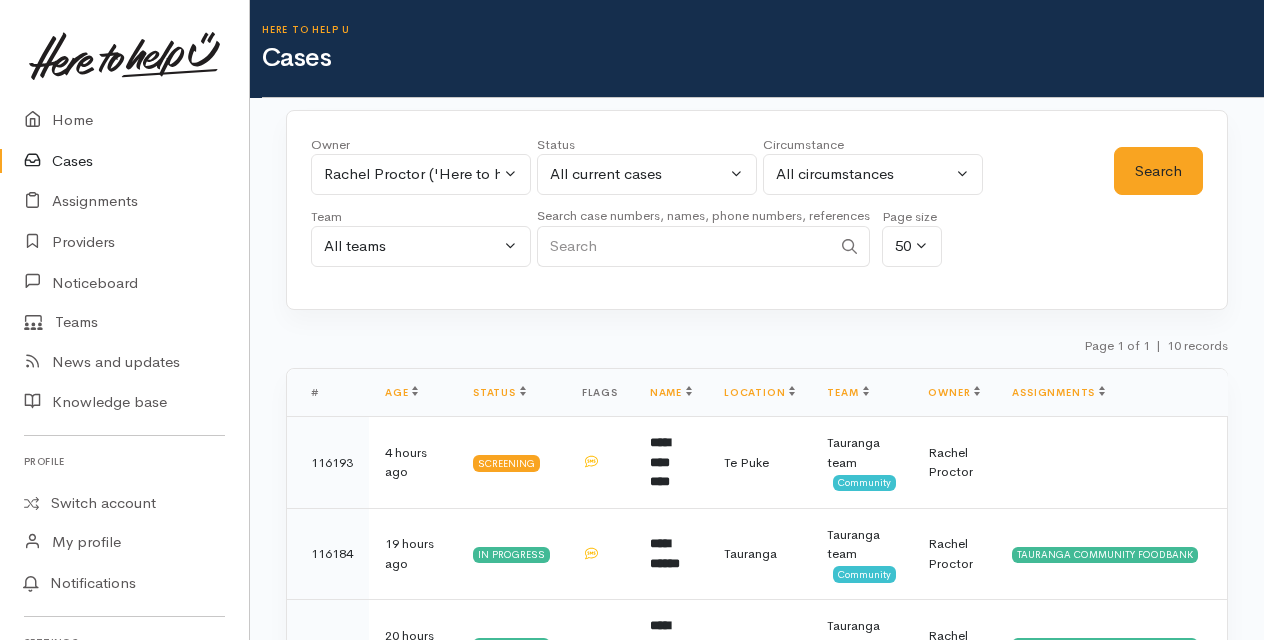 type 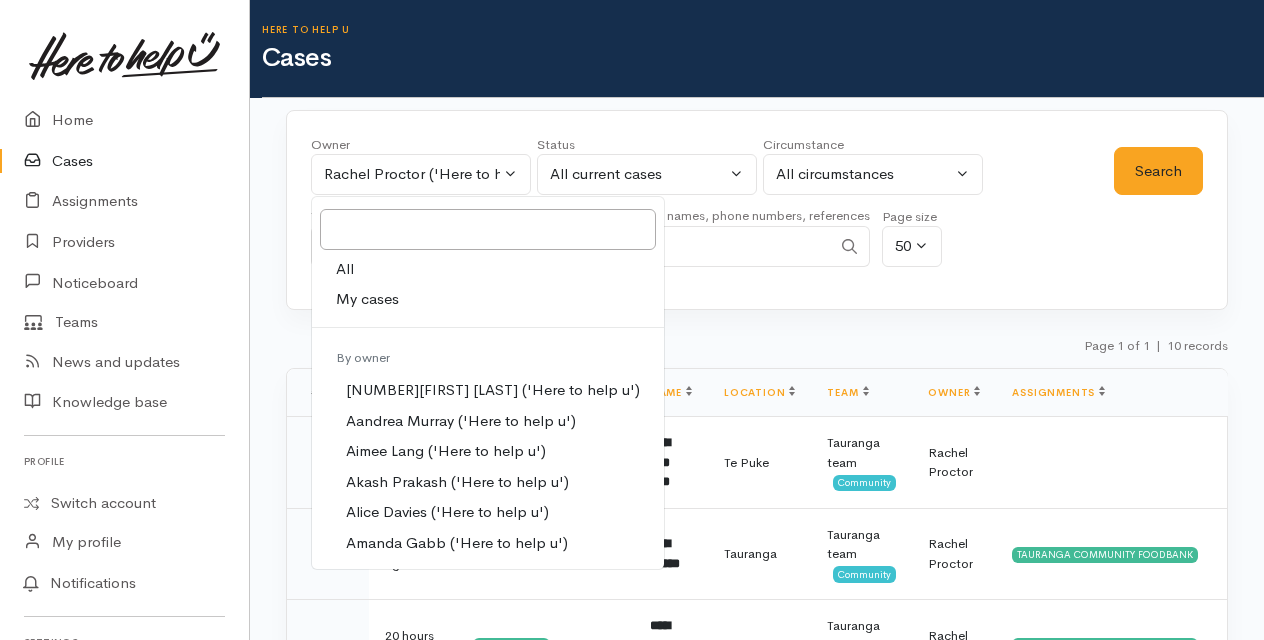 click on "My cases" at bounding box center (367, 299) 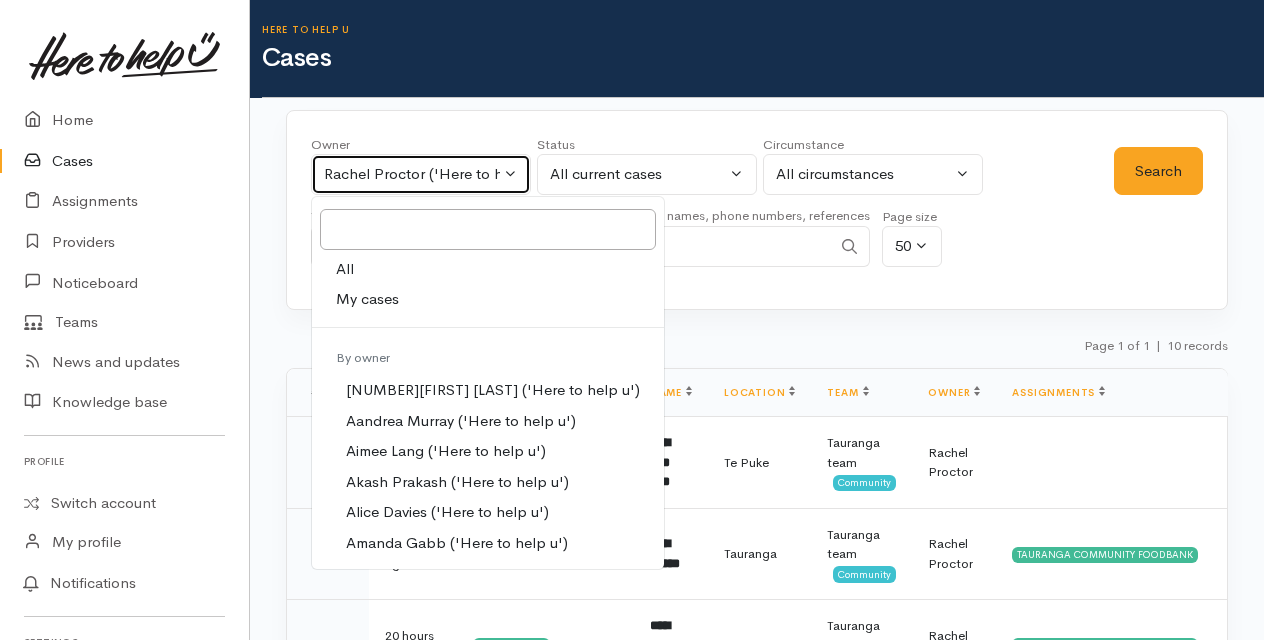 select on "205" 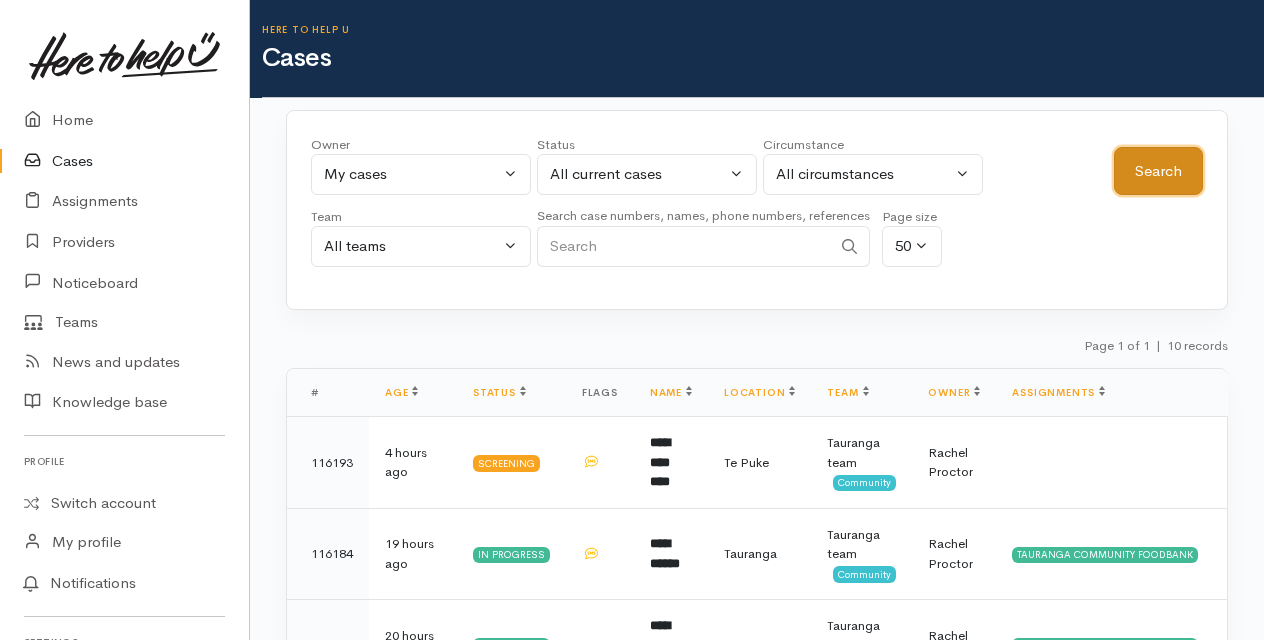 click on "Search" at bounding box center (1158, 171) 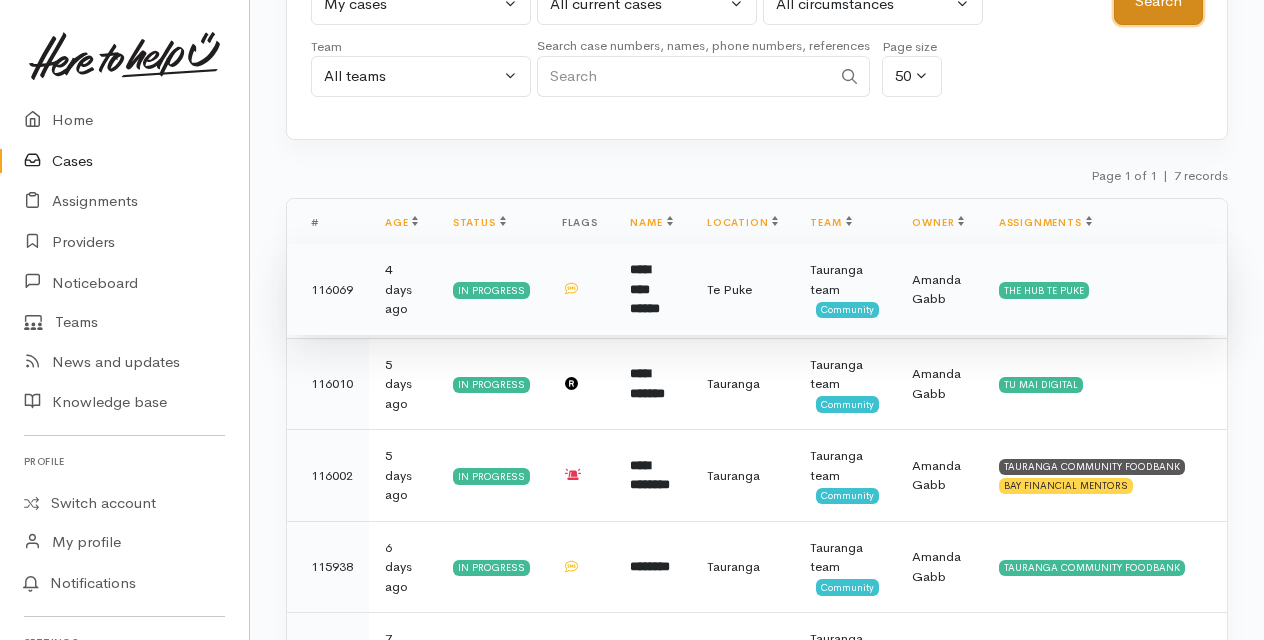 scroll, scrollTop: 0, scrollLeft: 0, axis: both 